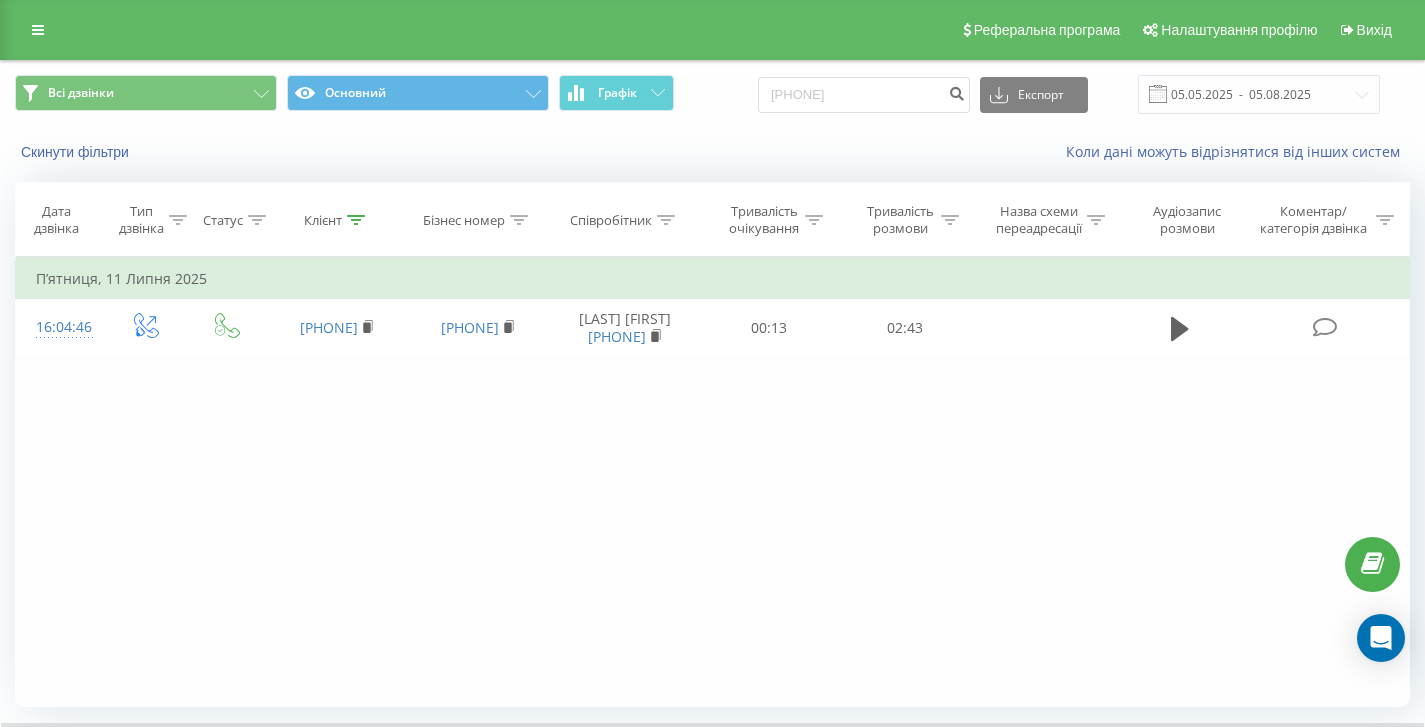 scroll, scrollTop: 132, scrollLeft: 0, axis: vertical 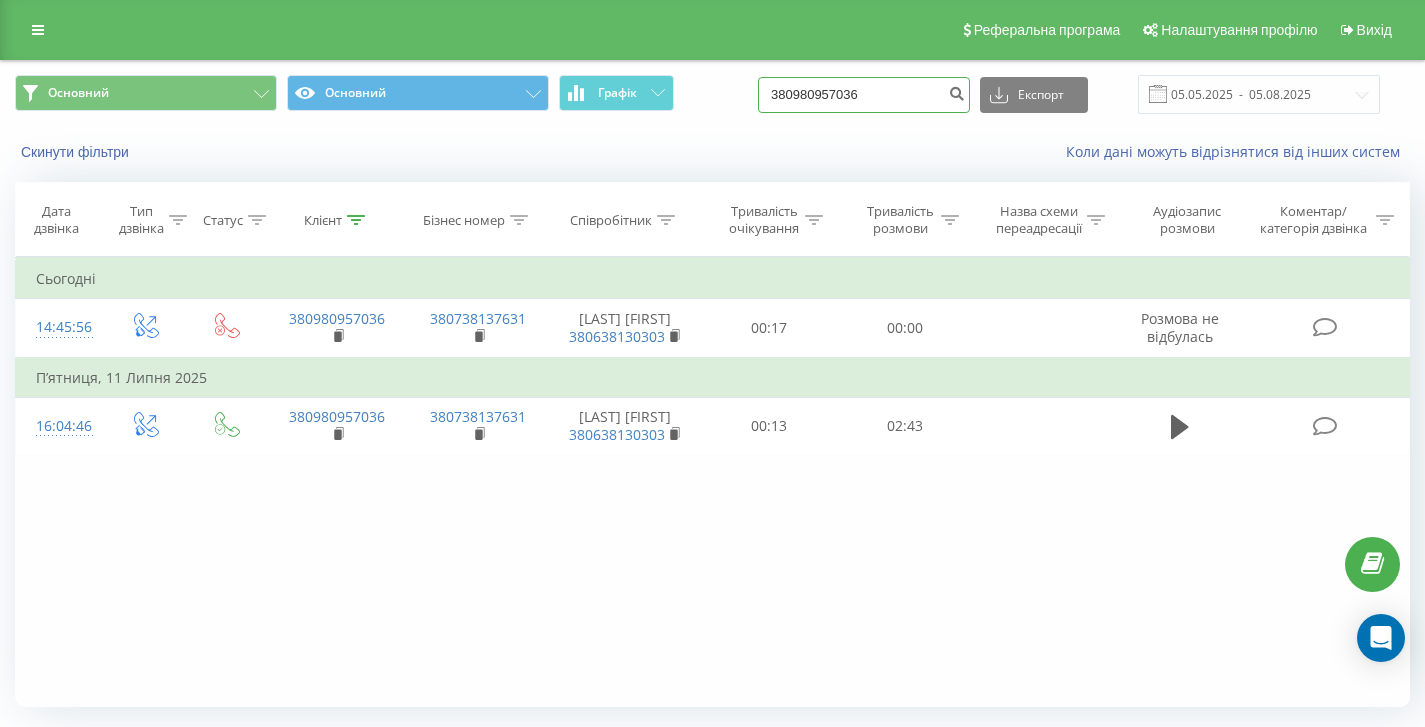 drag, startPoint x: 920, startPoint y: 87, endPoint x: 714, endPoint y: 92, distance: 206.06067 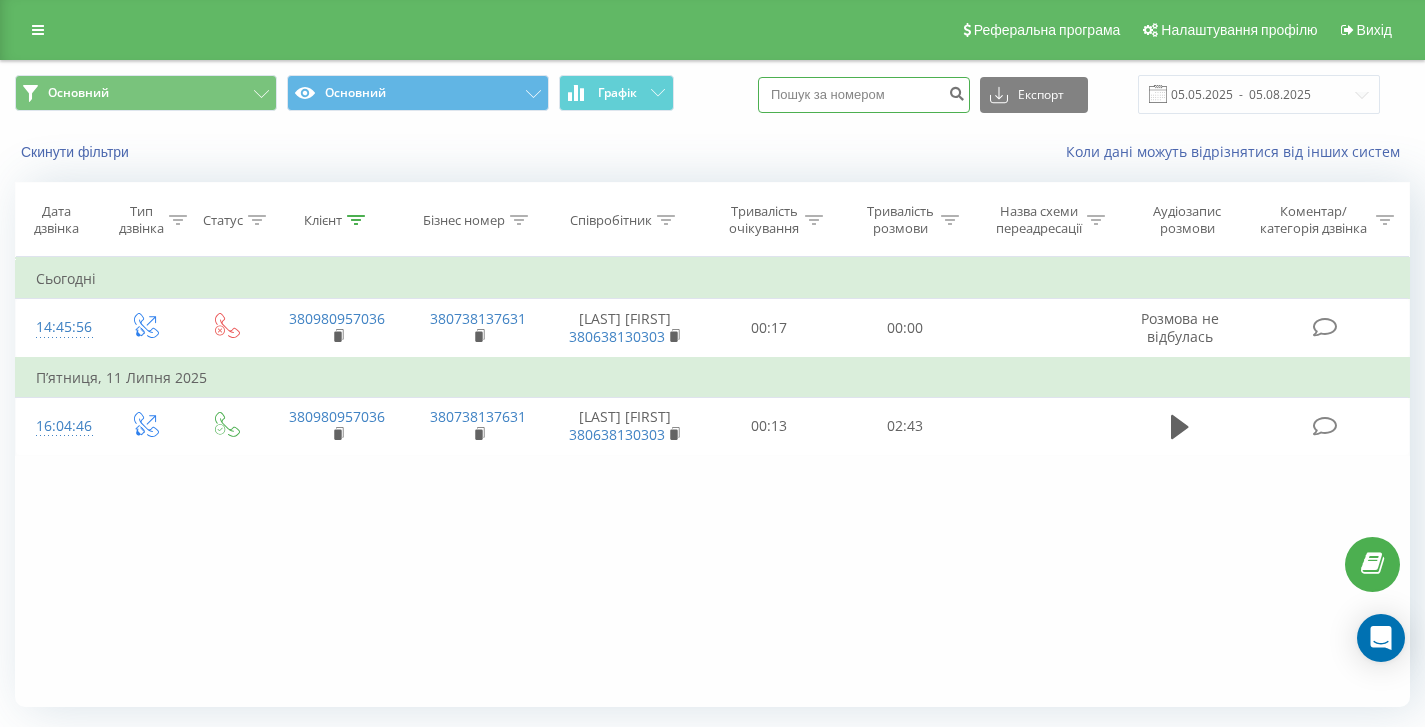 type 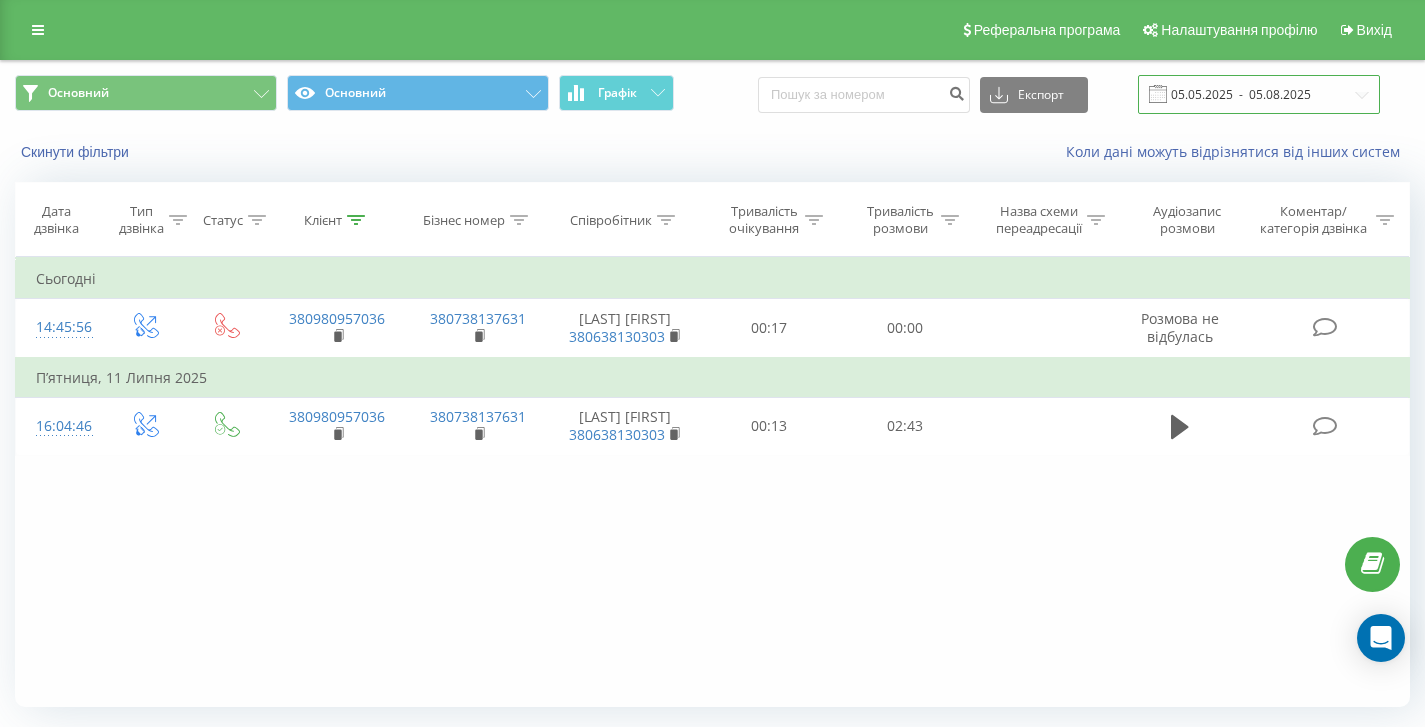 click on "05.05.2025  -  05.08.2025" at bounding box center (1259, 94) 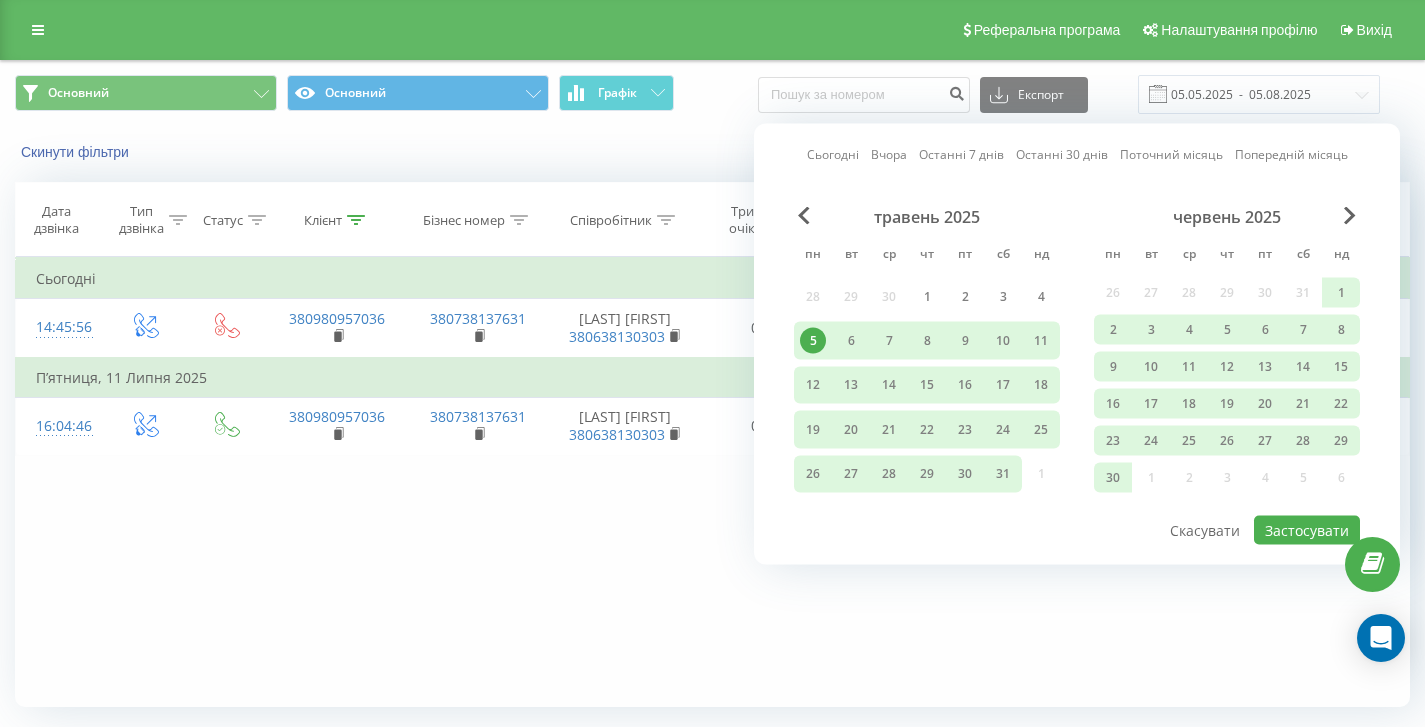 click on "червень 2025" at bounding box center (1227, 217) 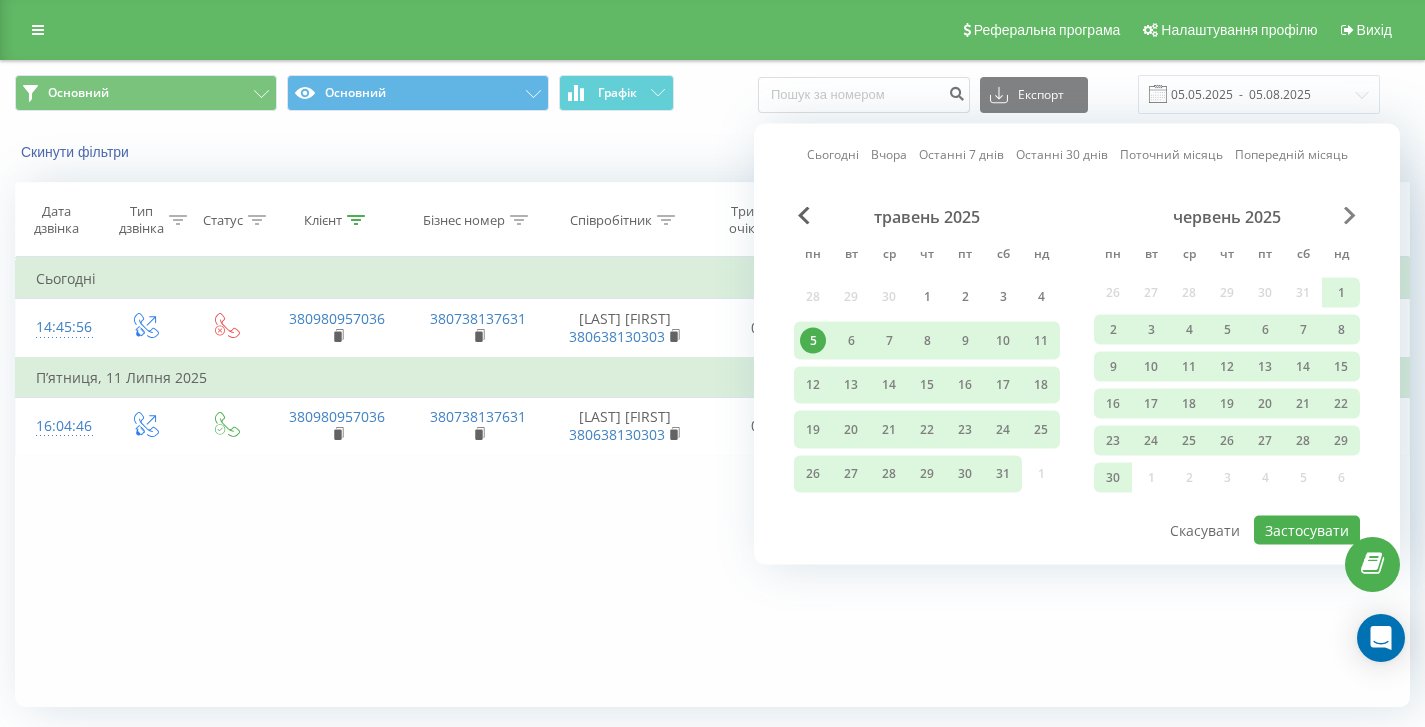 click at bounding box center (1350, 216) 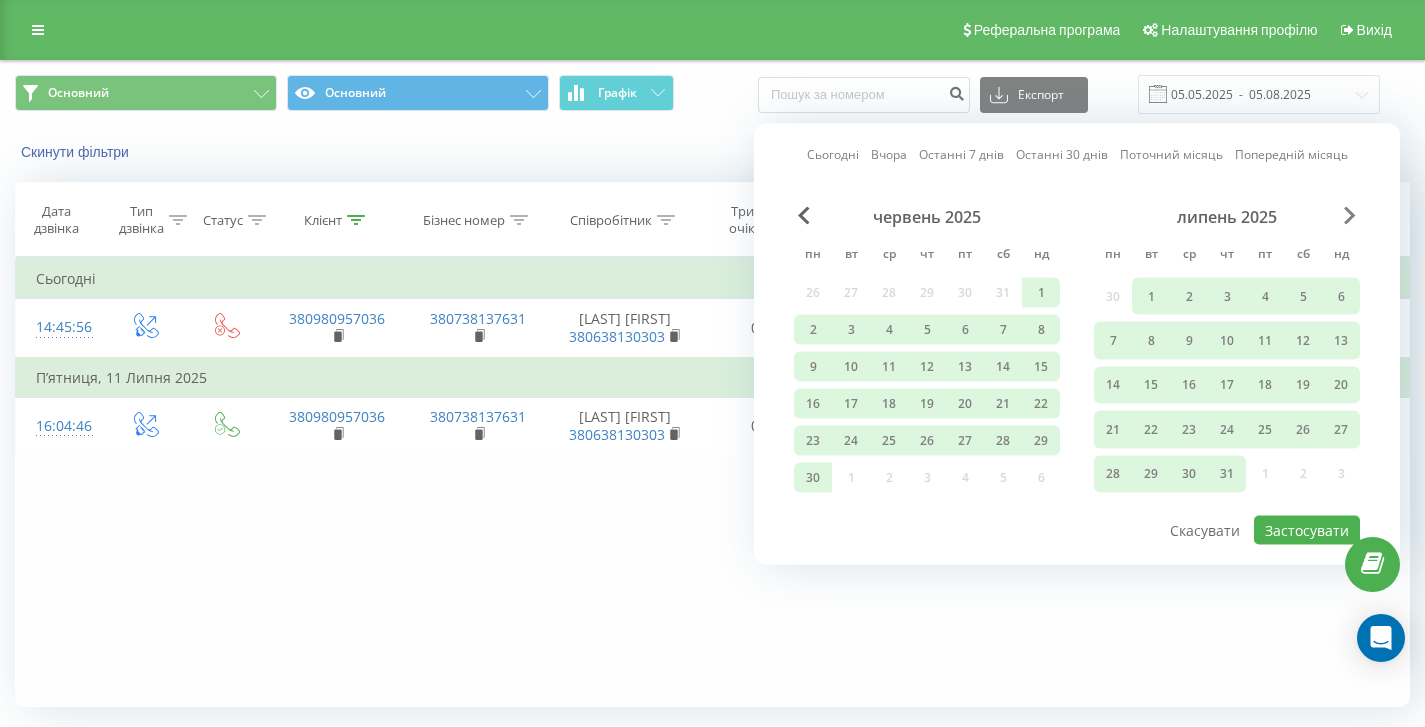click at bounding box center (1350, 216) 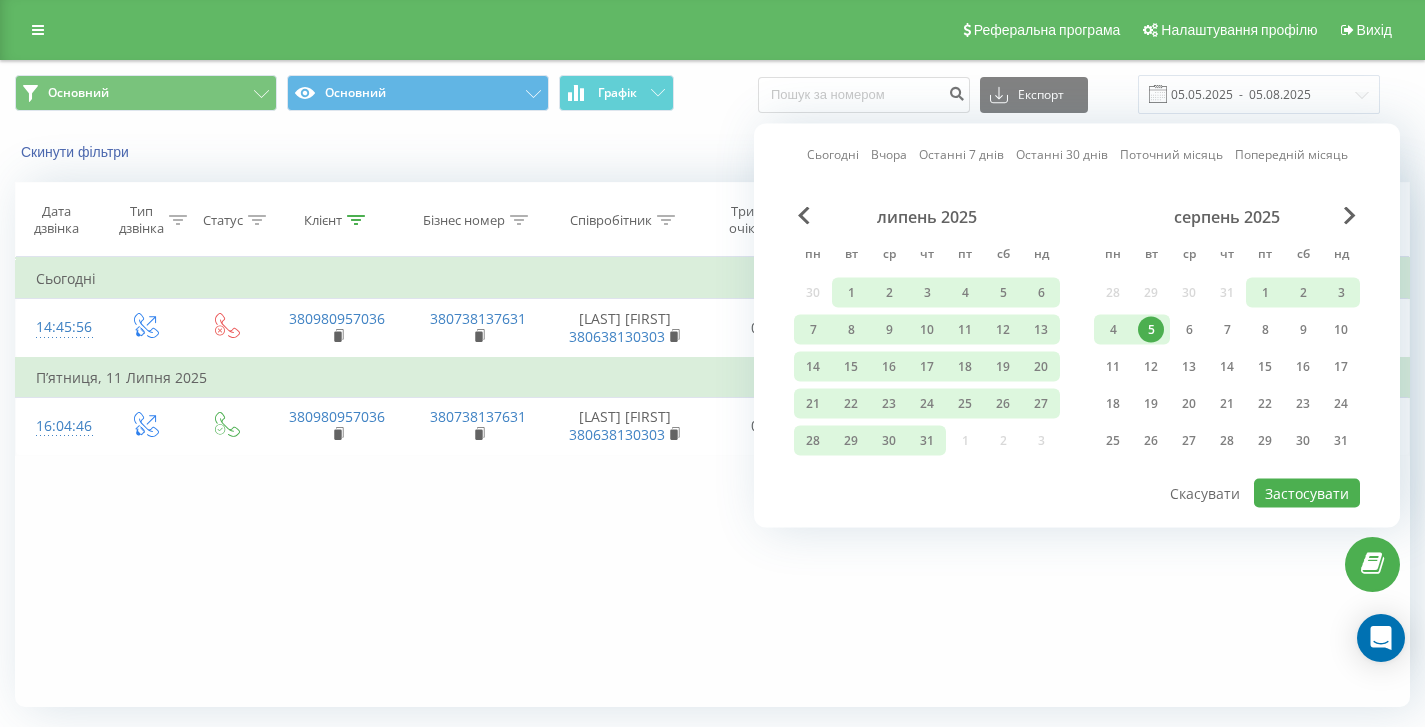click on "5" at bounding box center (1151, 330) 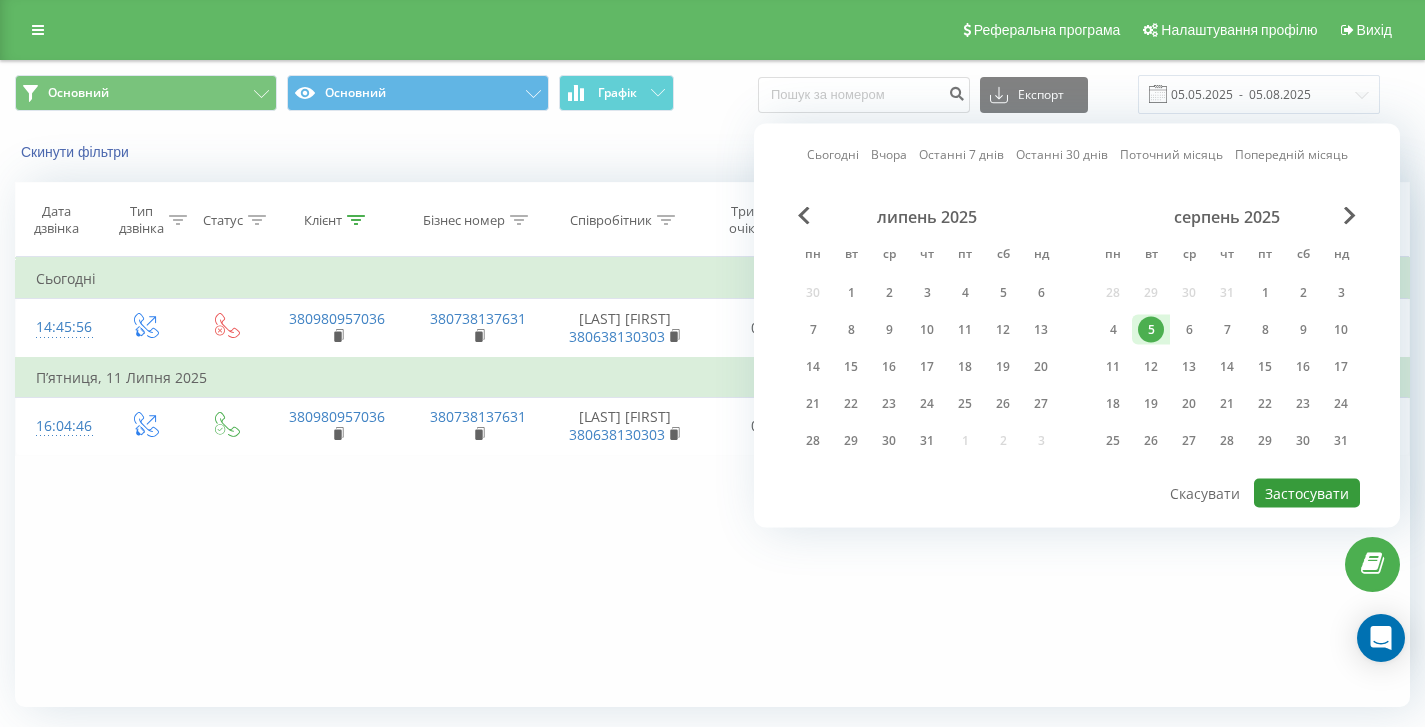 click on "Застосувати" at bounding box center (1307, 493) 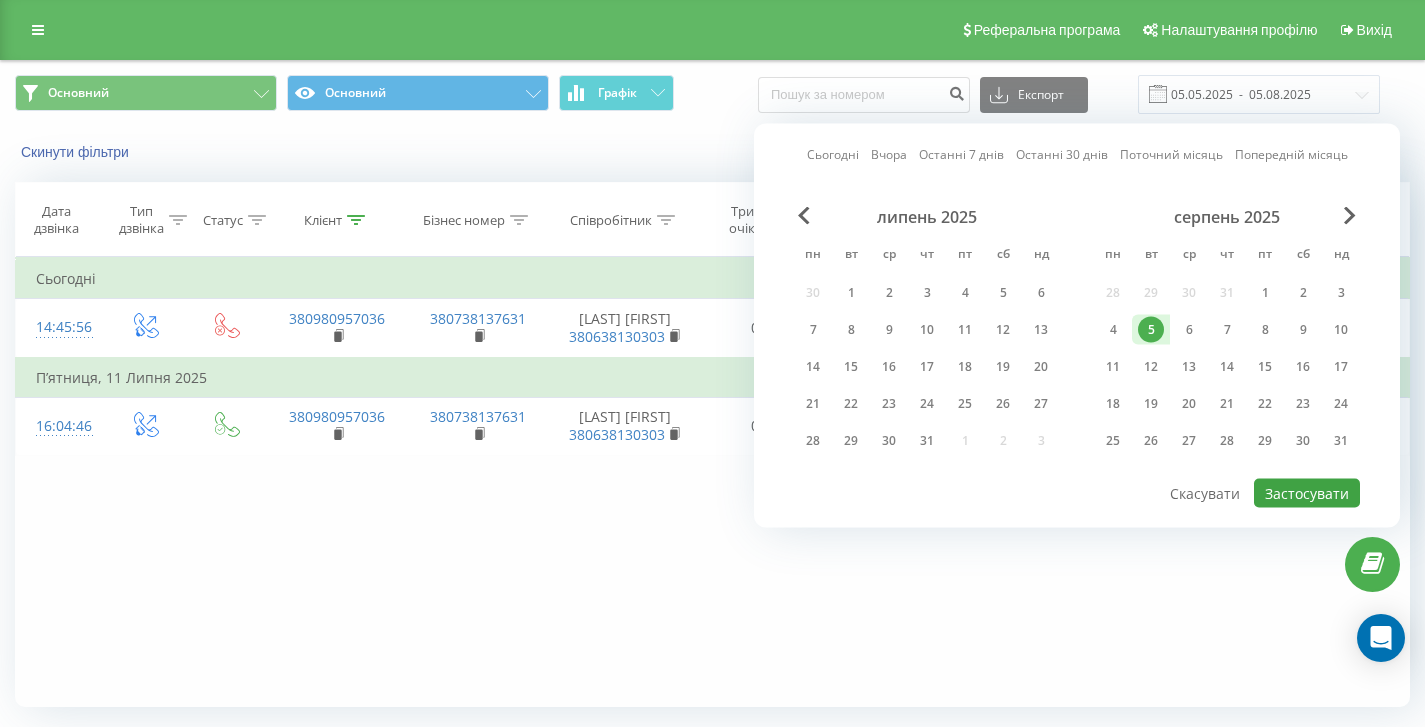 type on "05.08.2025  -  05.08.2025" 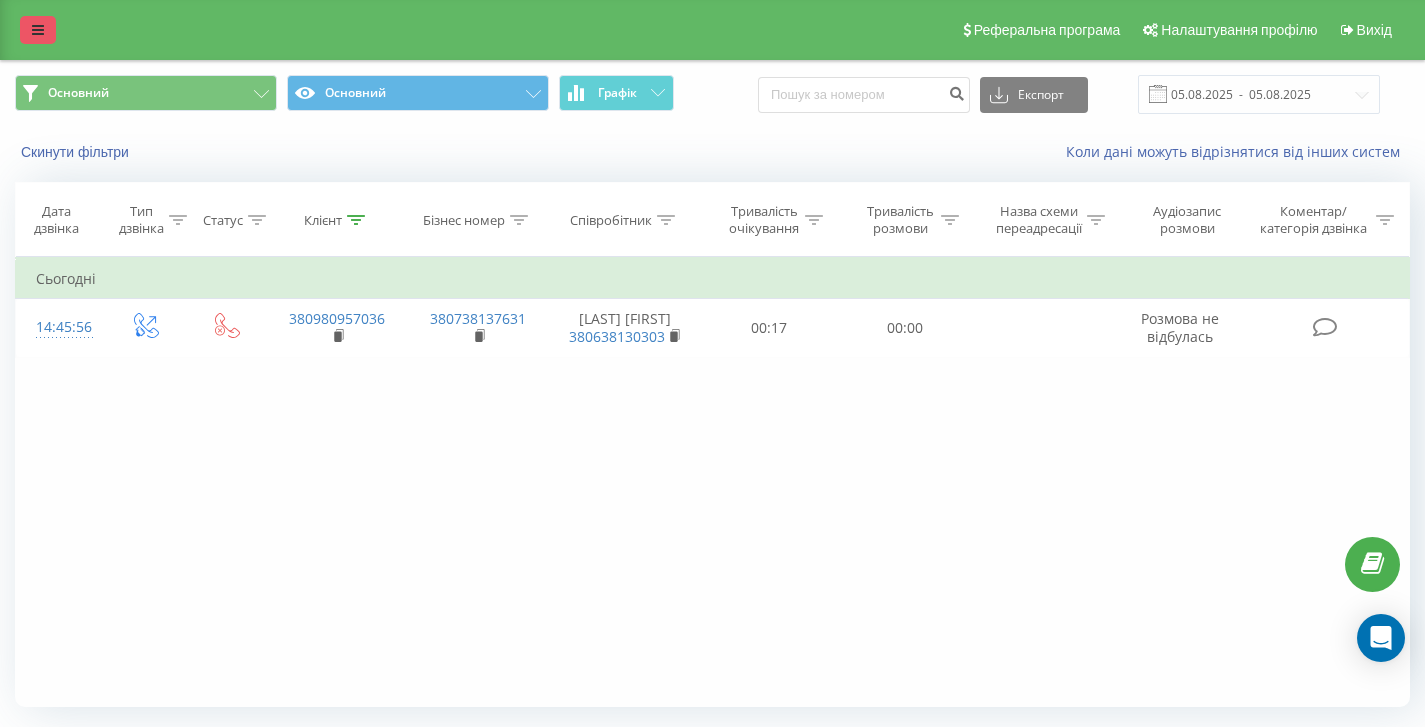 click at bounding box center [38, 30] 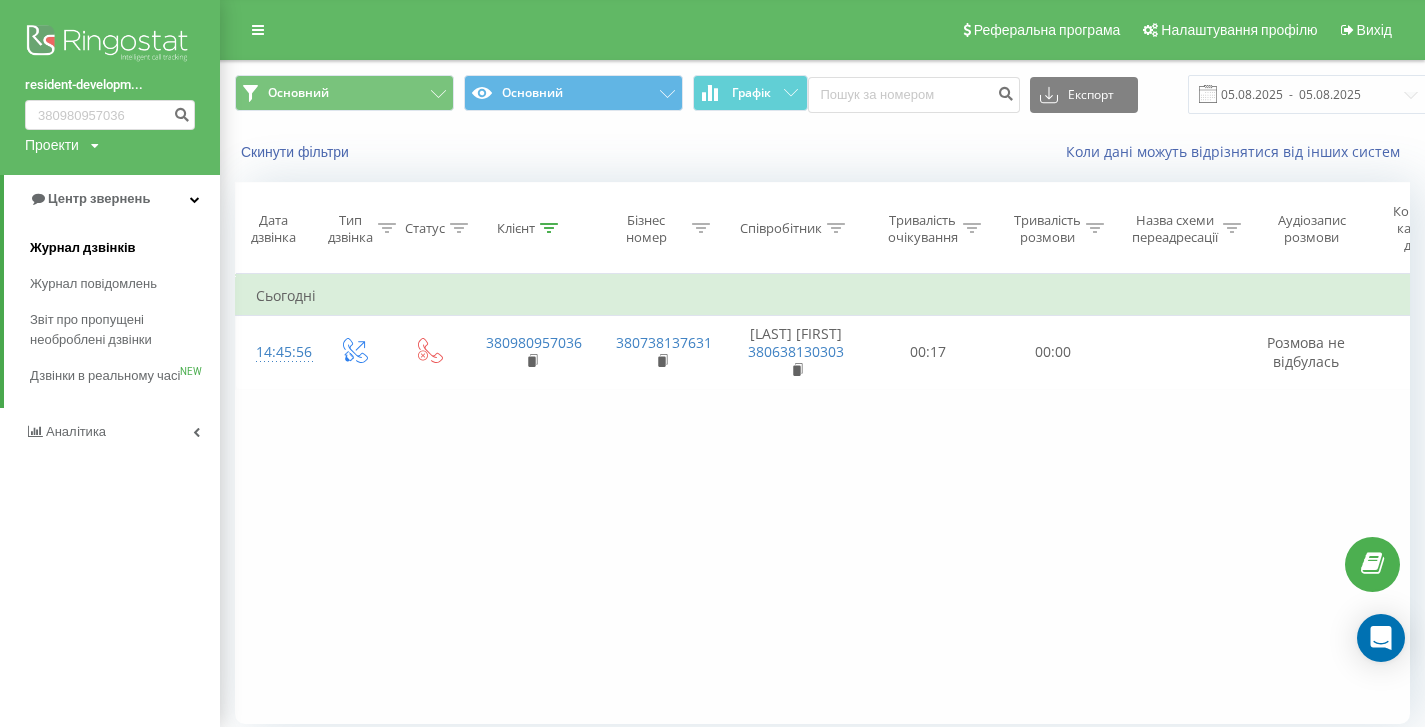 click on "Журнал дзвінків" at bounding box center (125, 248) 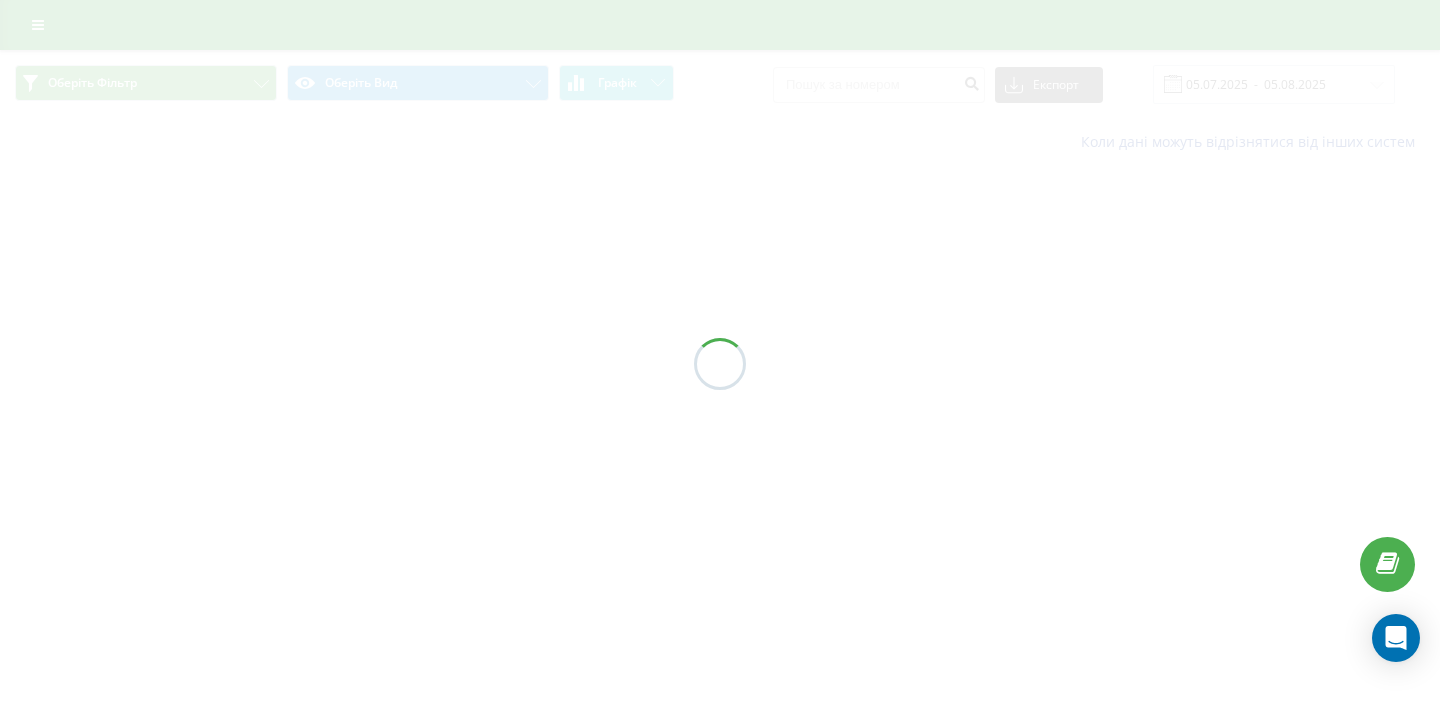 scroll, scrollTop: 0, scrollLeft: 0, axis: both 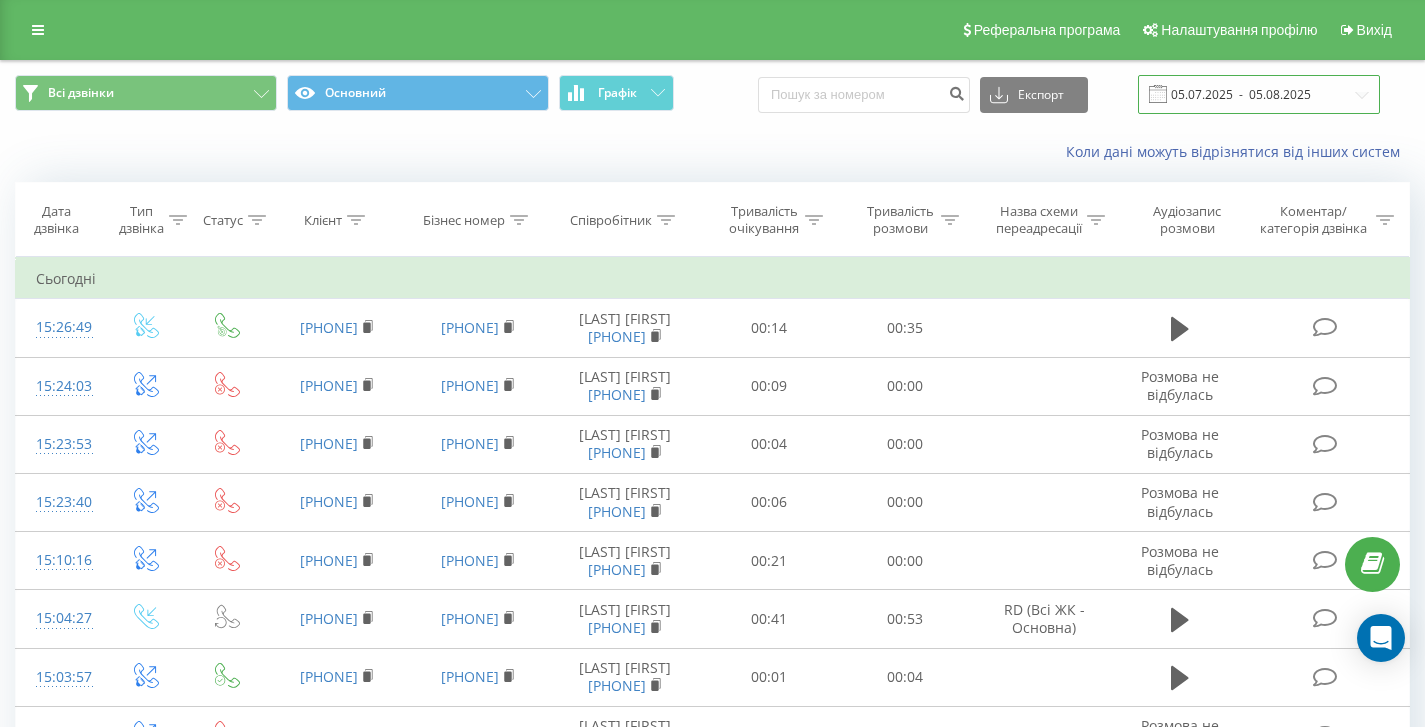 click on "05.07.2025  -  05.08.2025" at bounding box center (1259, 94) 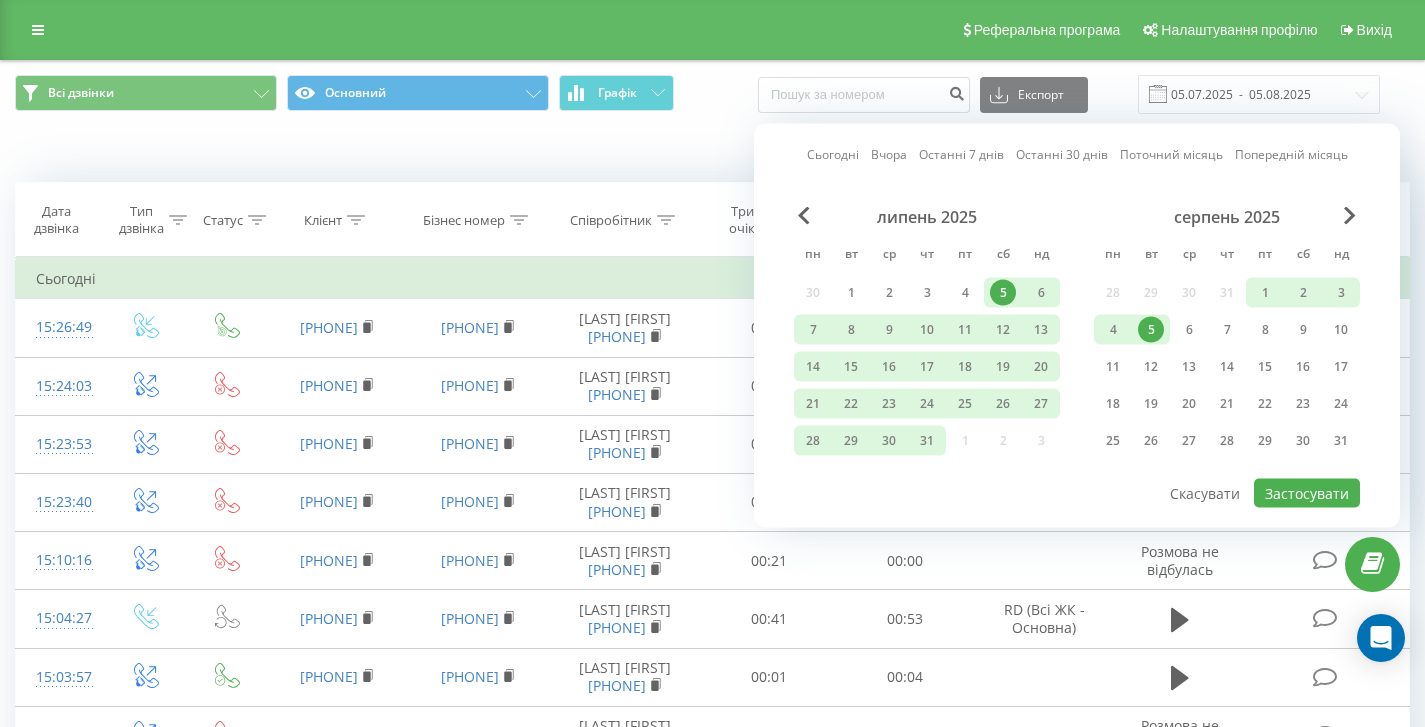 click on "5" at bounding box center (1151, 330) 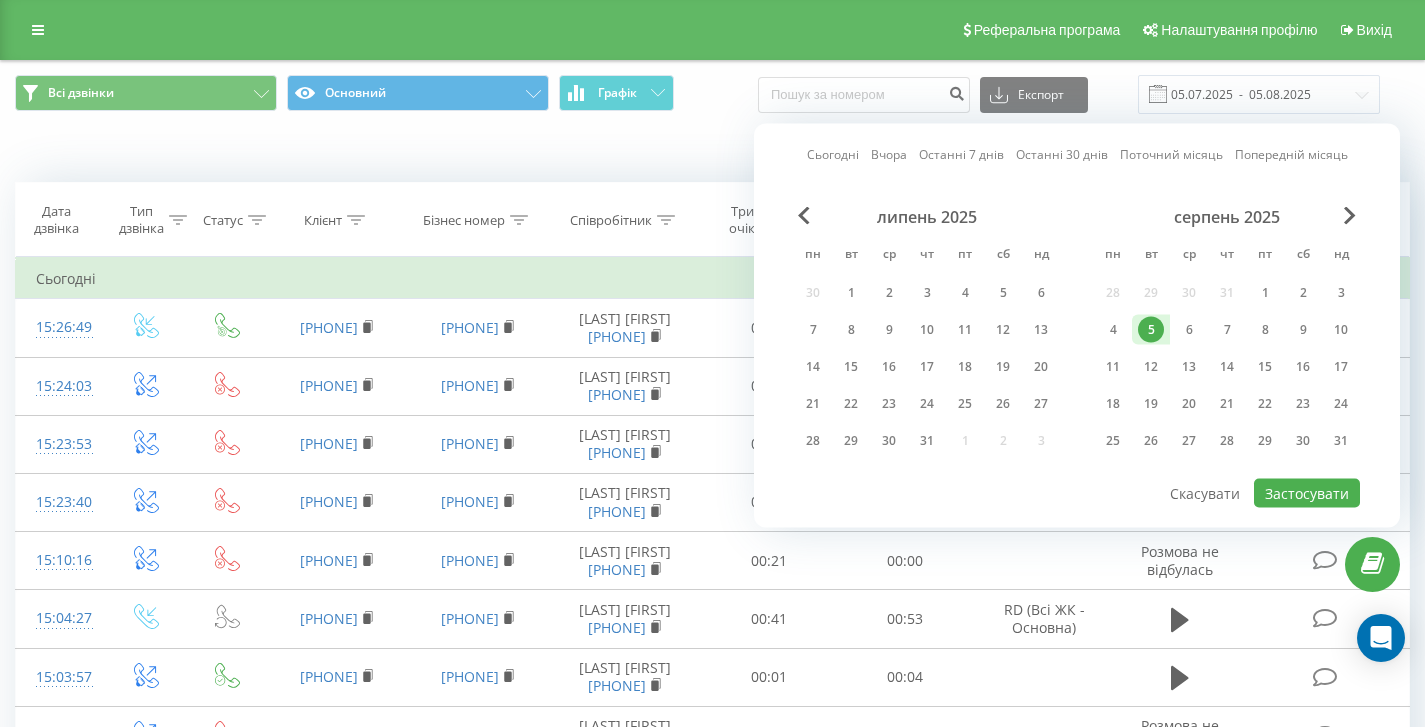 click on "Сьогодні Вчора Останні 7 днів Останні 30 днів Поточний місяць Попередній місяць липень 2025 пн вт ср чт пт сб нд 30 1 2 3 4 5 6 7 8 9 10 11 12 13 14 15 16 17 18 19 20 21 22 23 24 25 26 27 28 29 30 31 1 2 3 серпень 2025 пн вт ср чт пт сб нд 28 29 30 31 1 2 3 4 5 6 7 8 9 10 11 12 13 14 15 16 17 18 19 20 21 22 23 24 25 26 27 28 29 30 31 Застосувати Скасувати" at bounding box center [1077, 326] 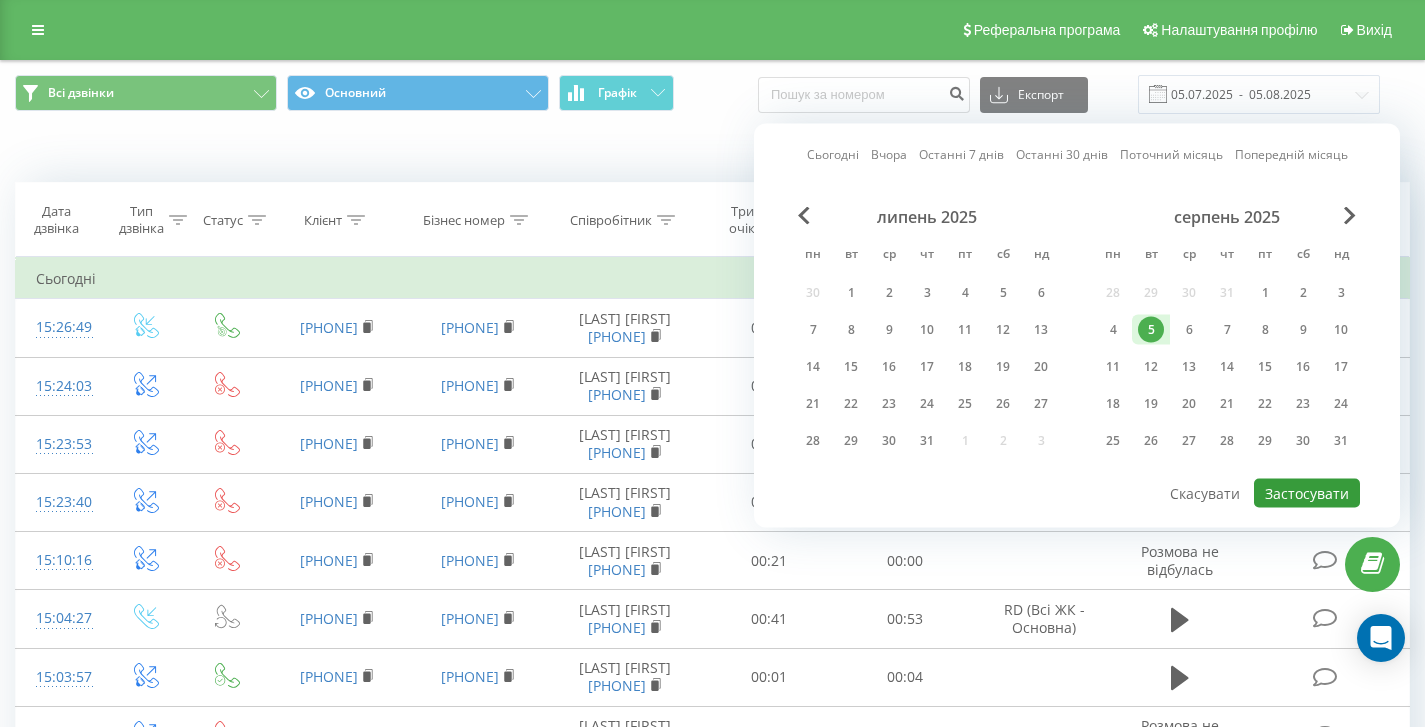 click on "Застосувати" at bounding box center [1307, 493] 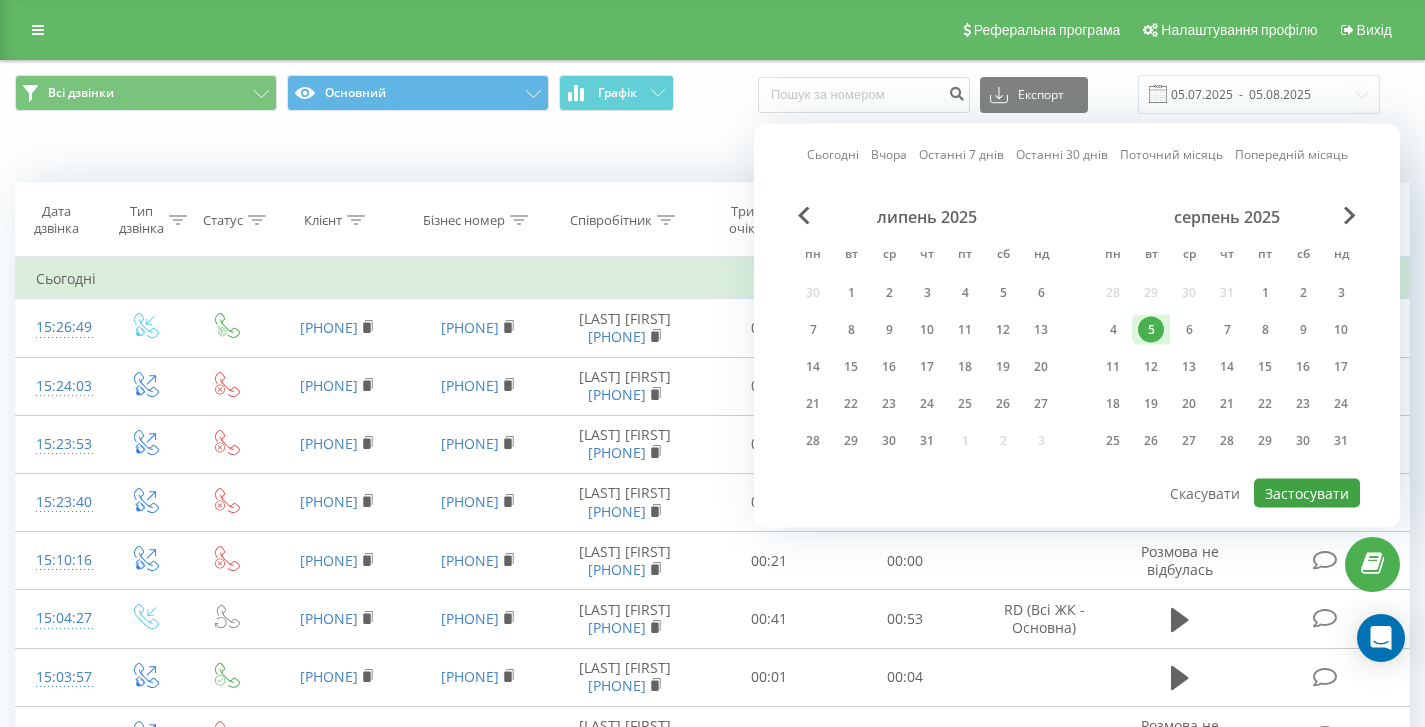type on "05.08.2025  -  05.08.2025" 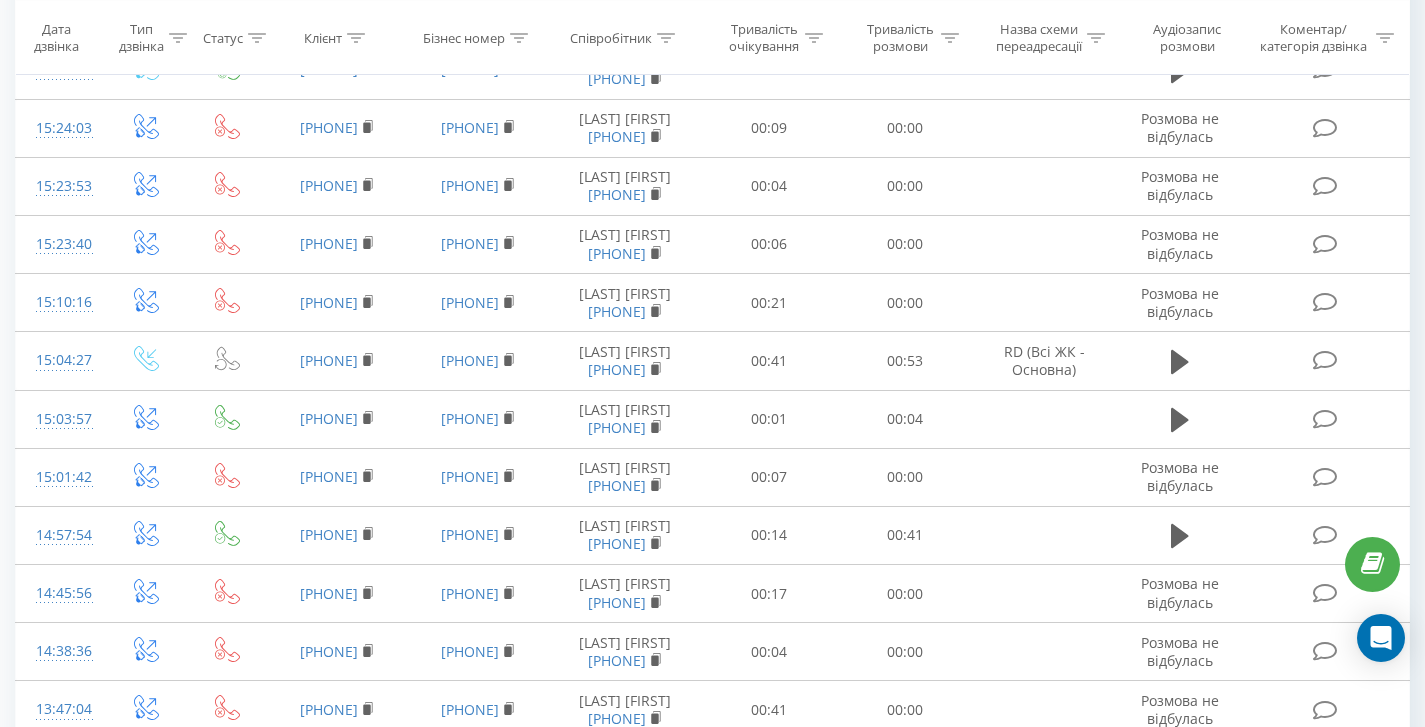 scroll, scrollTop: 66, scrollLeft: 0, axis: vertical 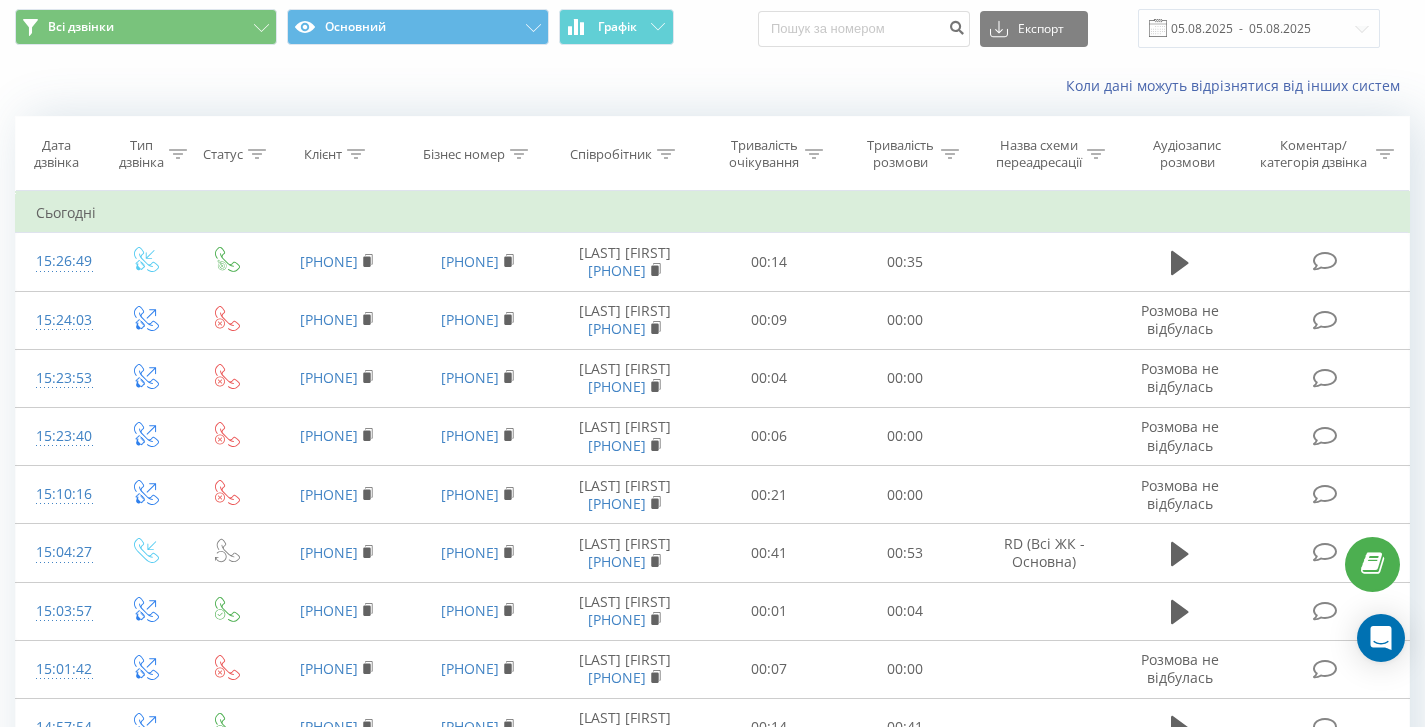 click on "Всі дзвінки Основний Графік Експорт .csv .xls .xlsx 05.08.2025  -  05.08.2025" at bounding box center [712, 28] 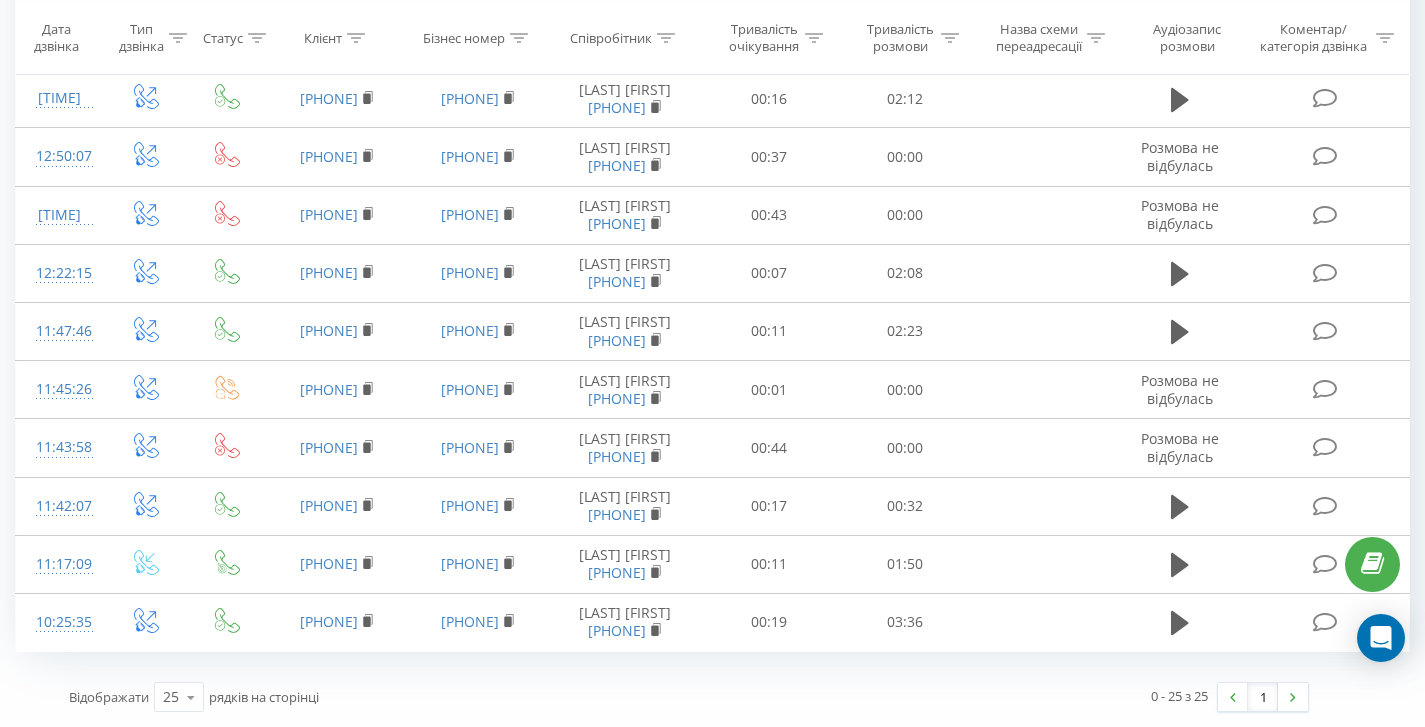 scroll, scrollTop: 103, scrollLeft: 0, axis: vertical 